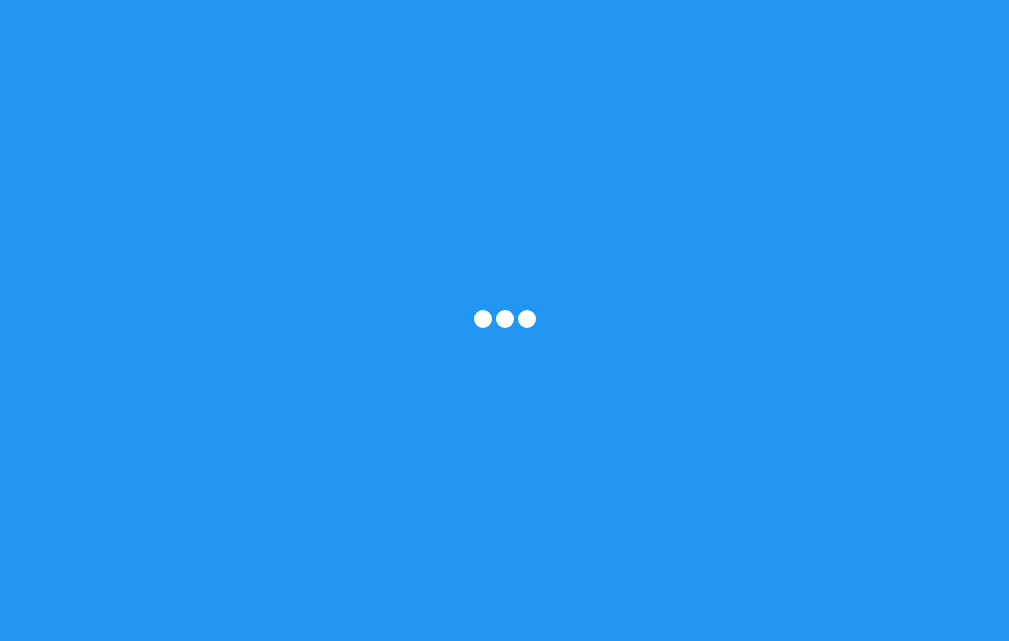 scroll, scrollTop: 0, scrollLeft: 0, axis: both 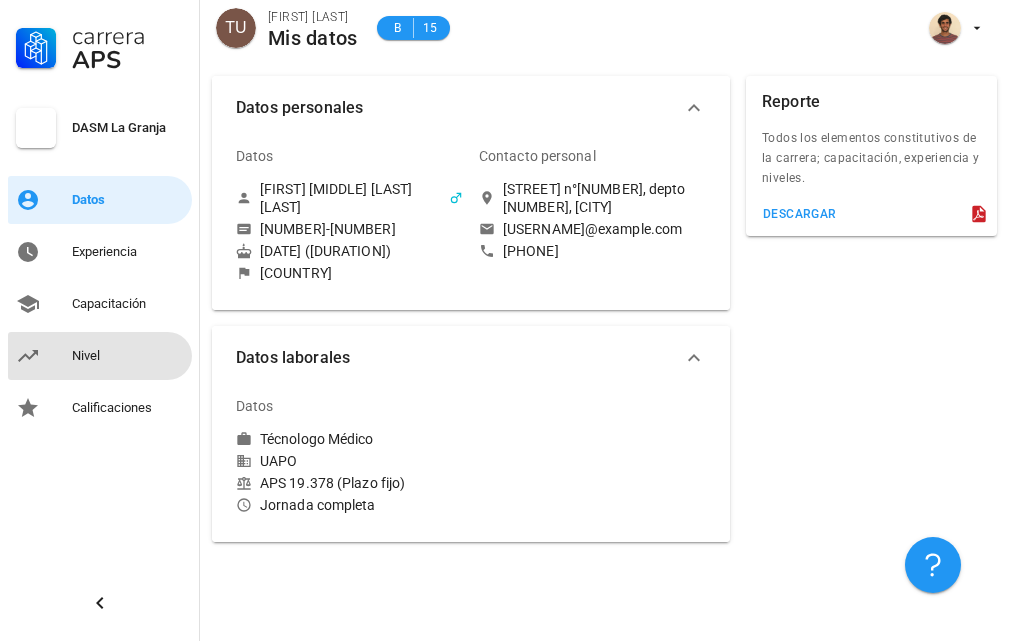 click on "Nivel" at bounding box center (128, 356) 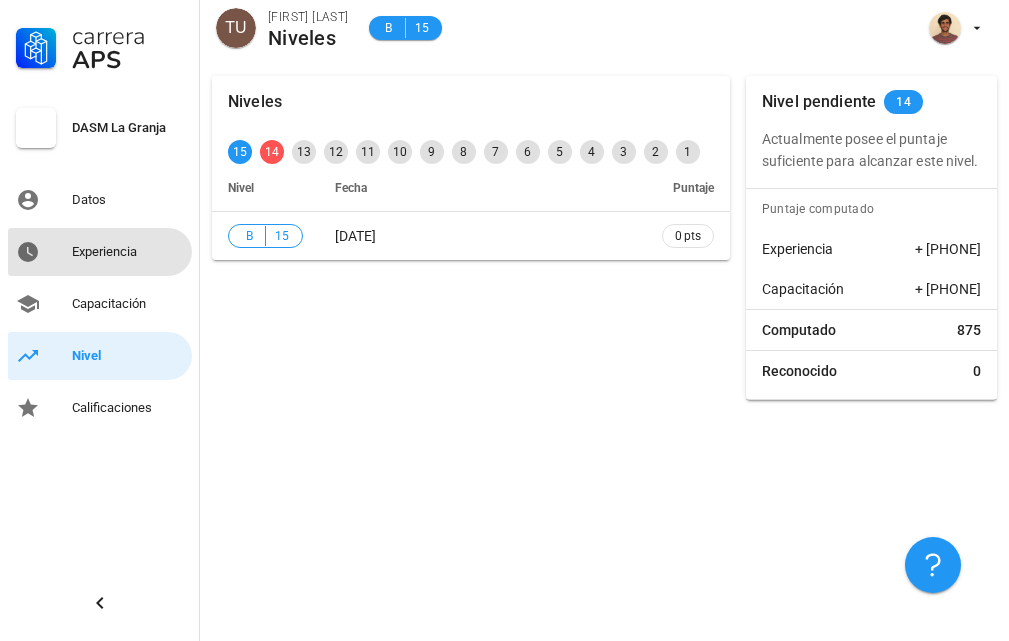 click on "Experiencia" at bounding box center (128, 252) 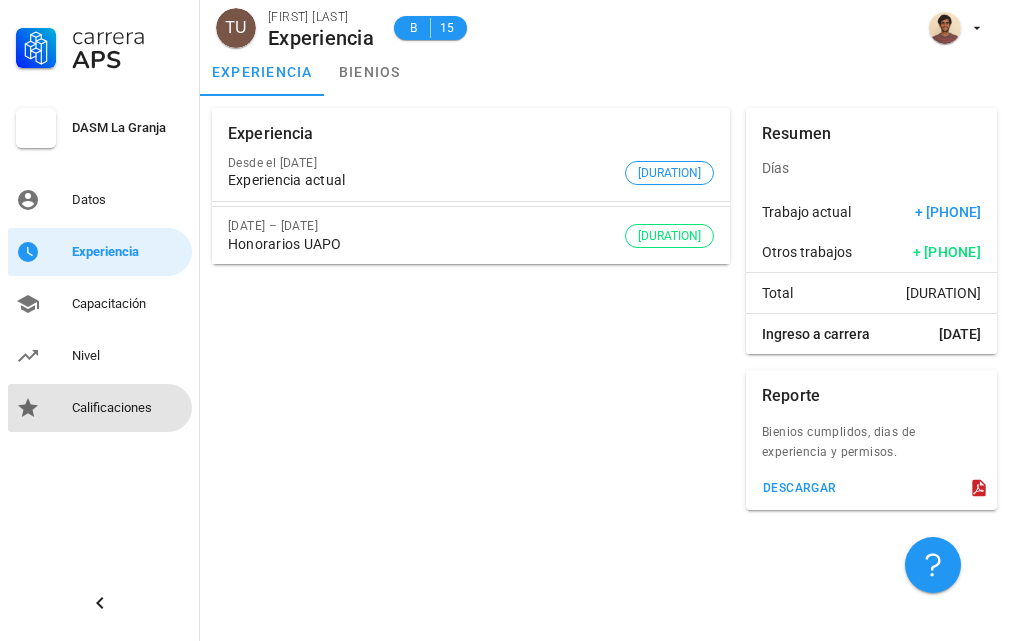 click on "Calificaciones" at bounding box center (128, 408) 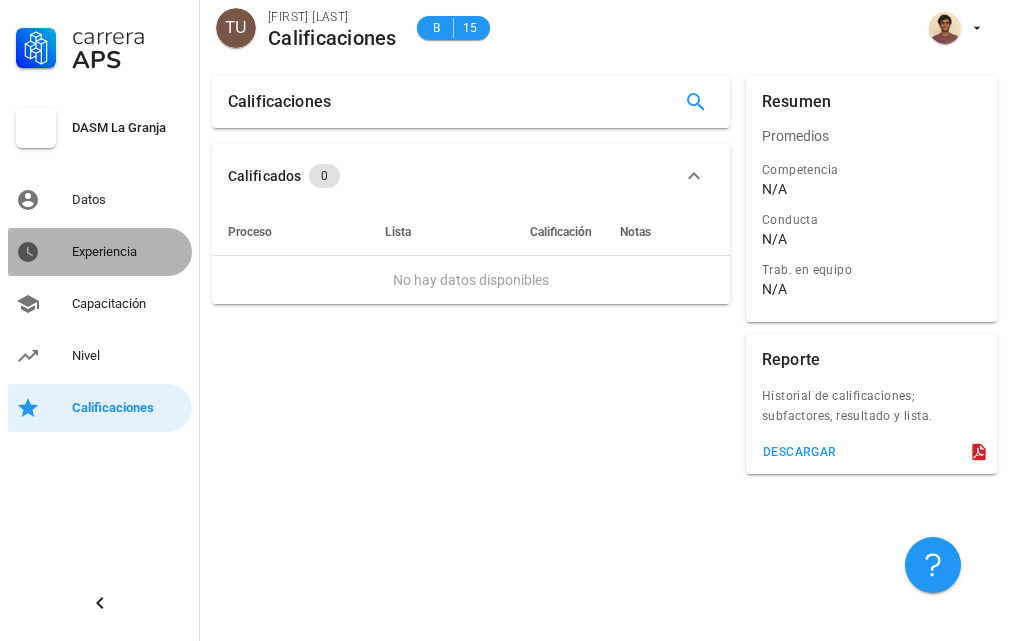 click on "Experiencia" at bounding box center (128, 252) 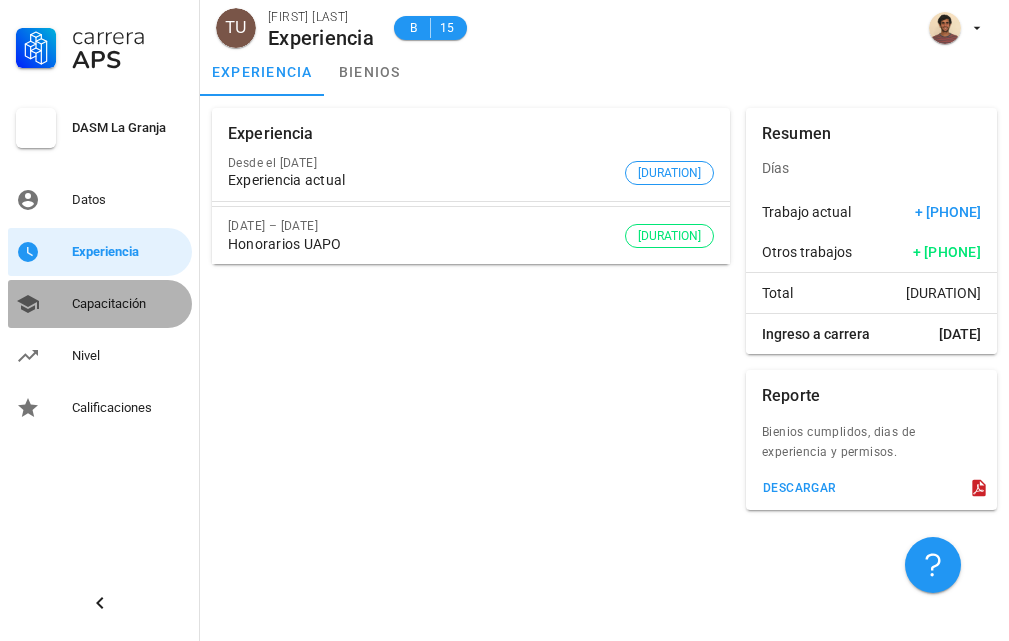 click on "Capacitación" at bounding box center [128, 304] 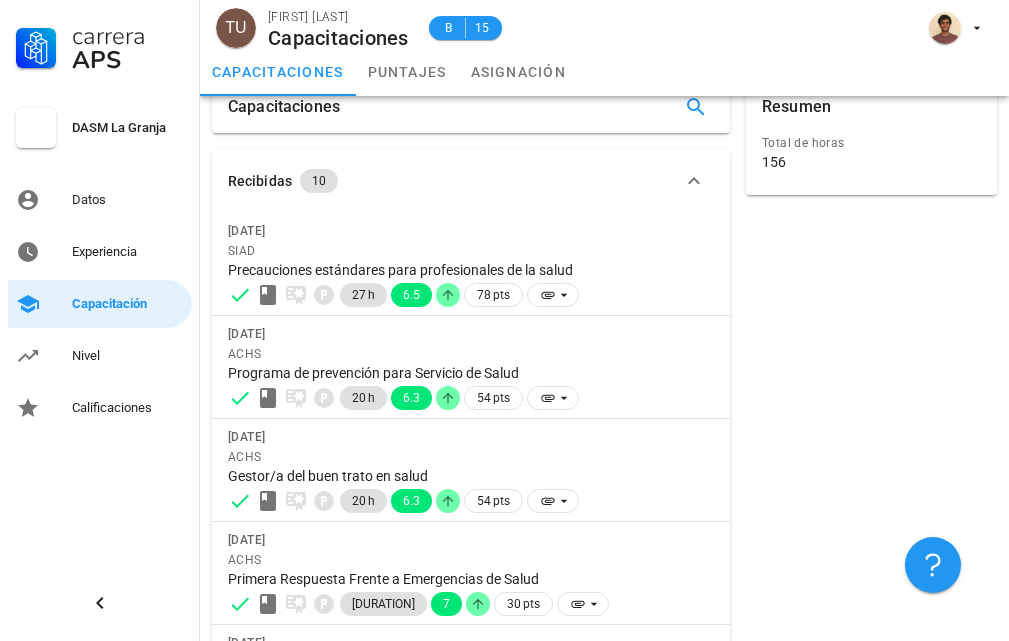 scroll, scrollTop: 0, scrollLeft: 0, axis: both 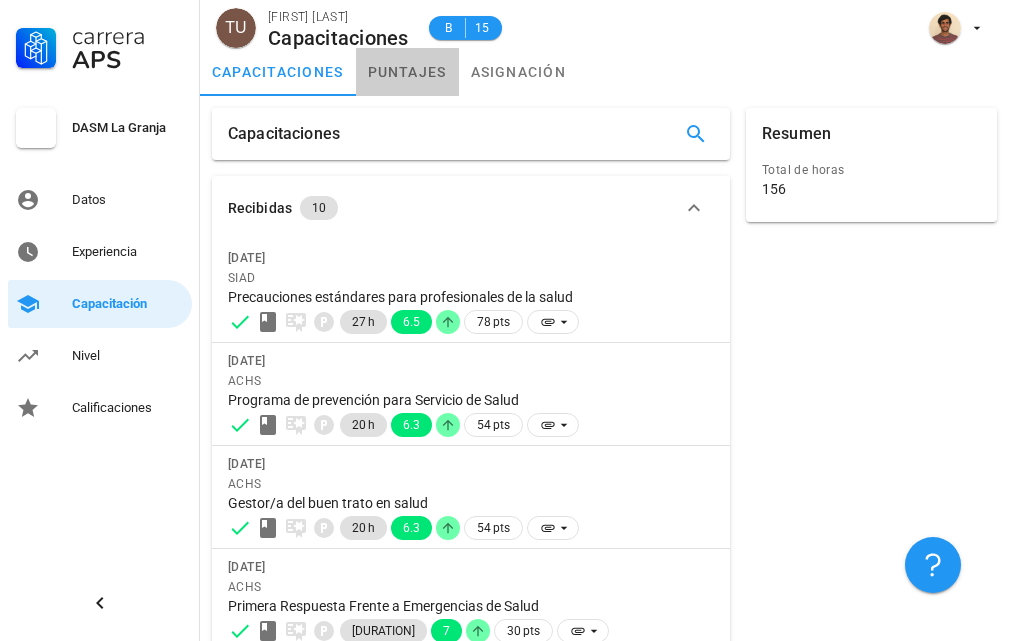click on "puntajes" at bounding box center [407, 72] 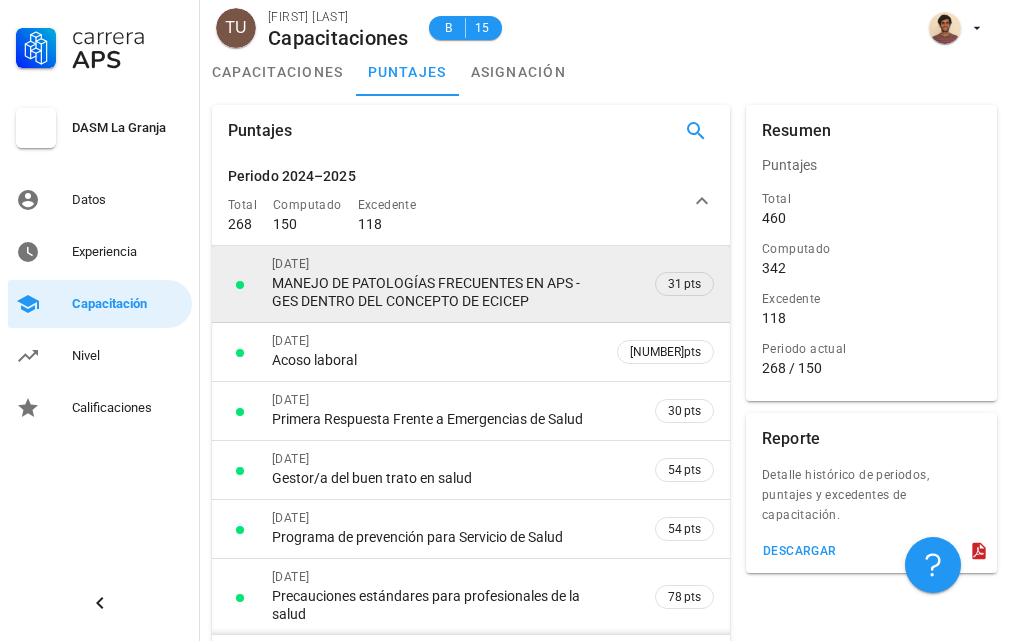 scroll, scrollTop: 0, scrollLeft: 0, axis: both 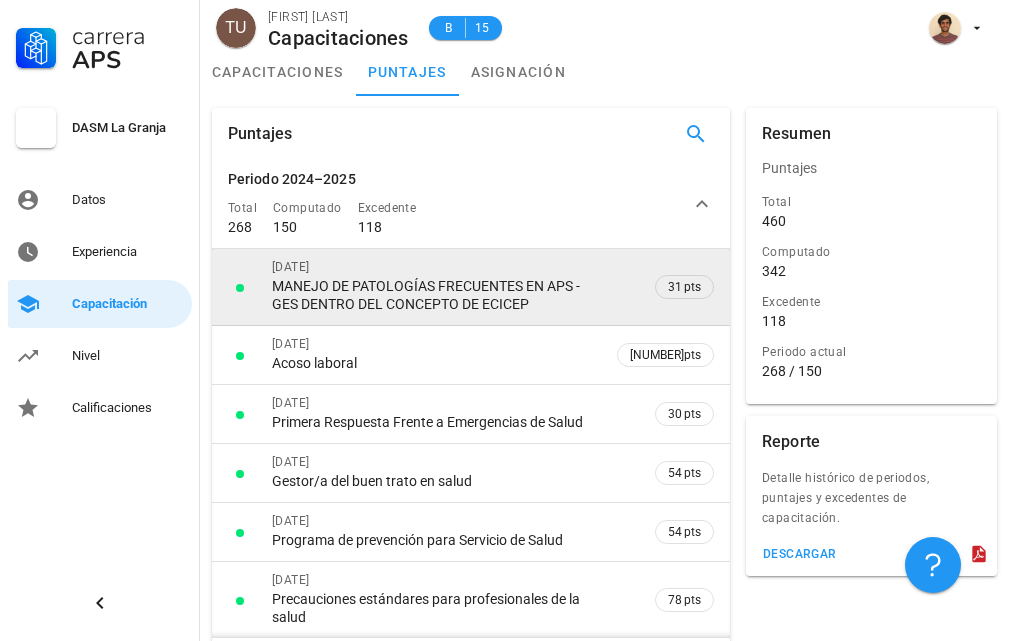 click on "31 pts" at bounding box center (665, 287) 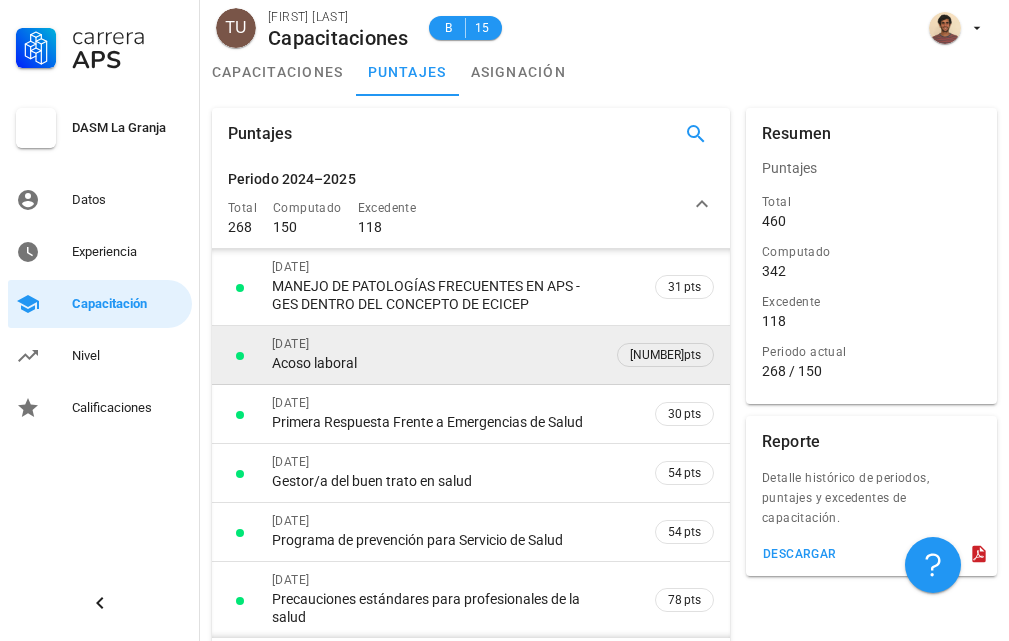 click on "[DATE]" at bounding box center (434, 267) 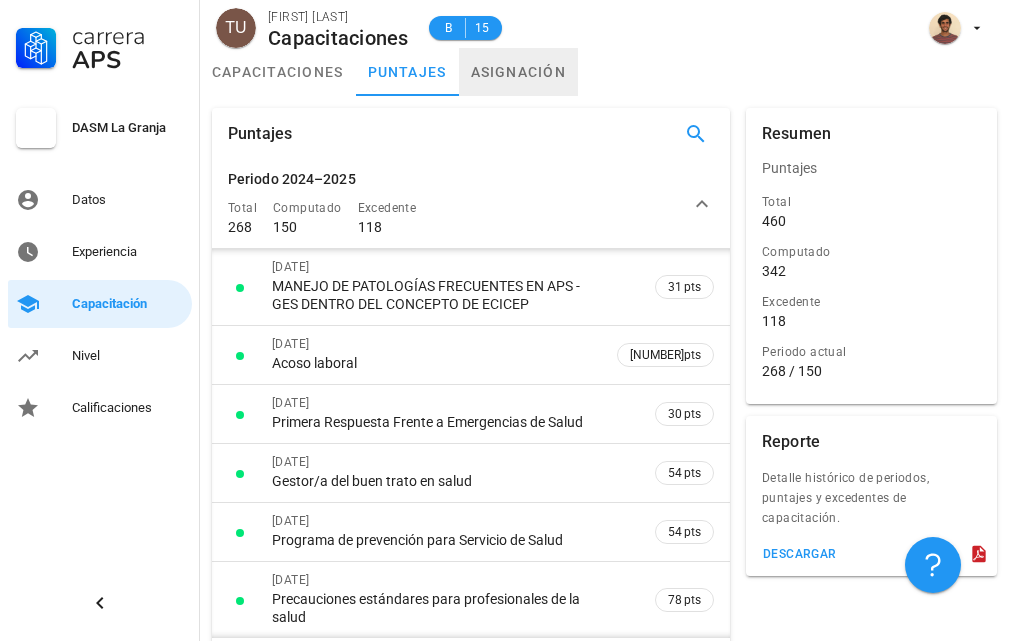 click on "asignación" at bounding box center (519, 72) 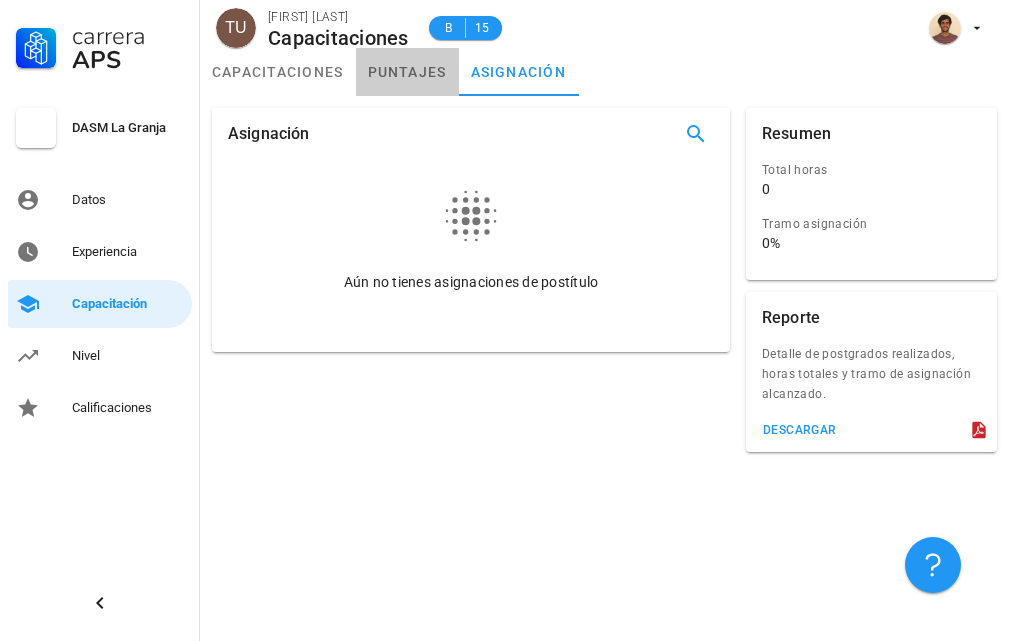 click on "puntajes" at bounding box center [407, 72] 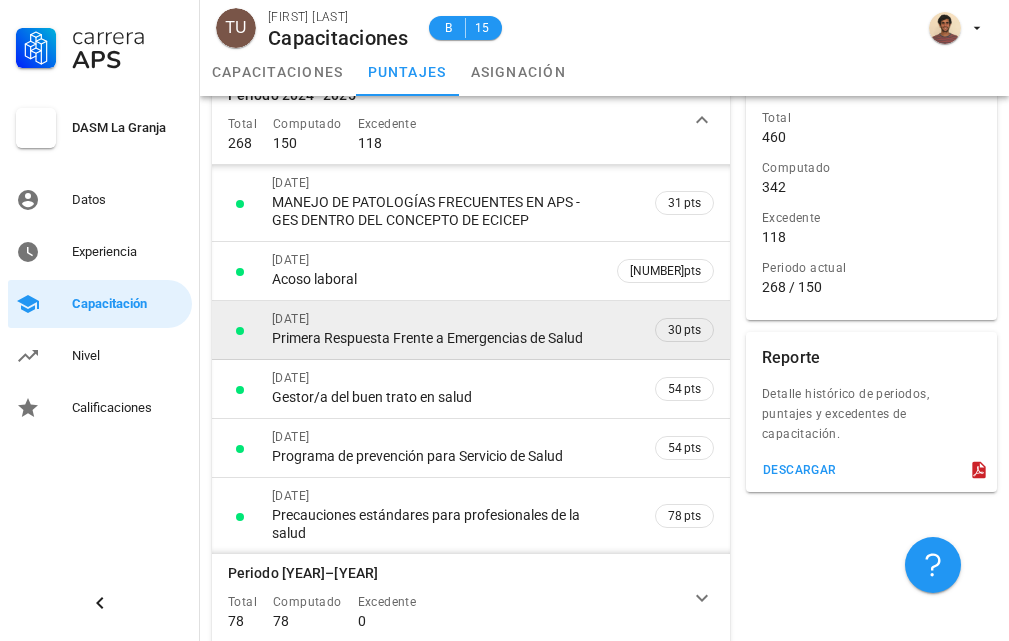 scroll, scrollTop: 168, scrollLeft: 0, axis: vertical 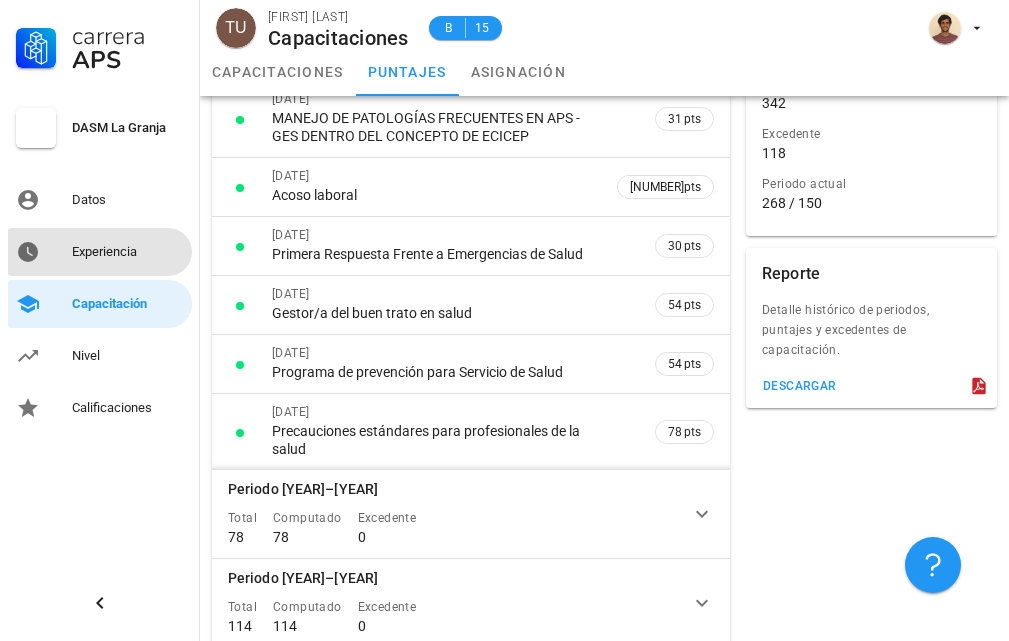 click on "Experiencia" at bounding box center (128, 252) 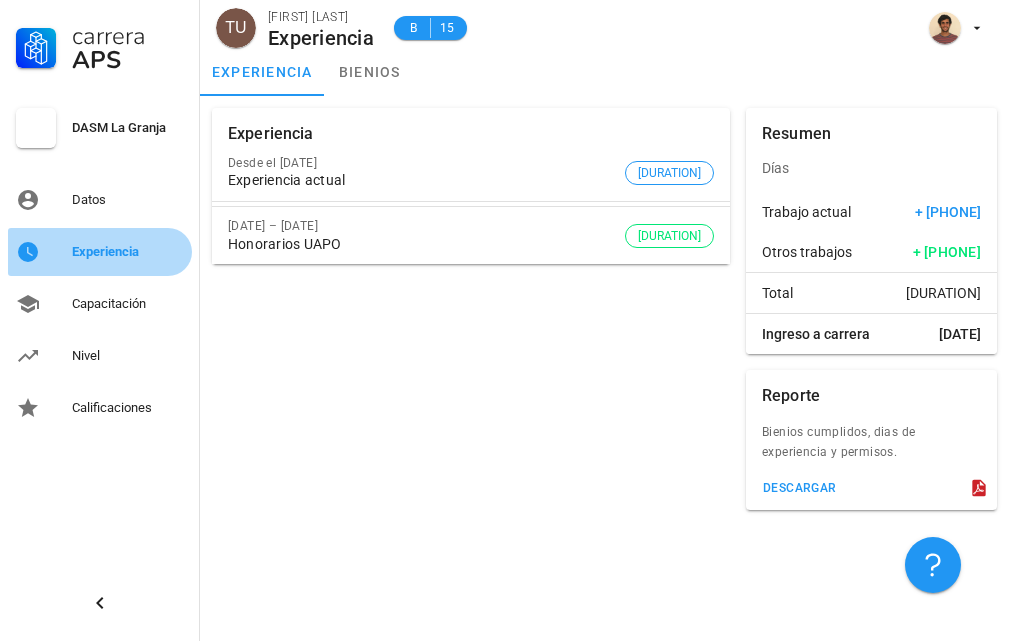 scroll, scrollTop: 0, scrollLeft: 0, axis: both 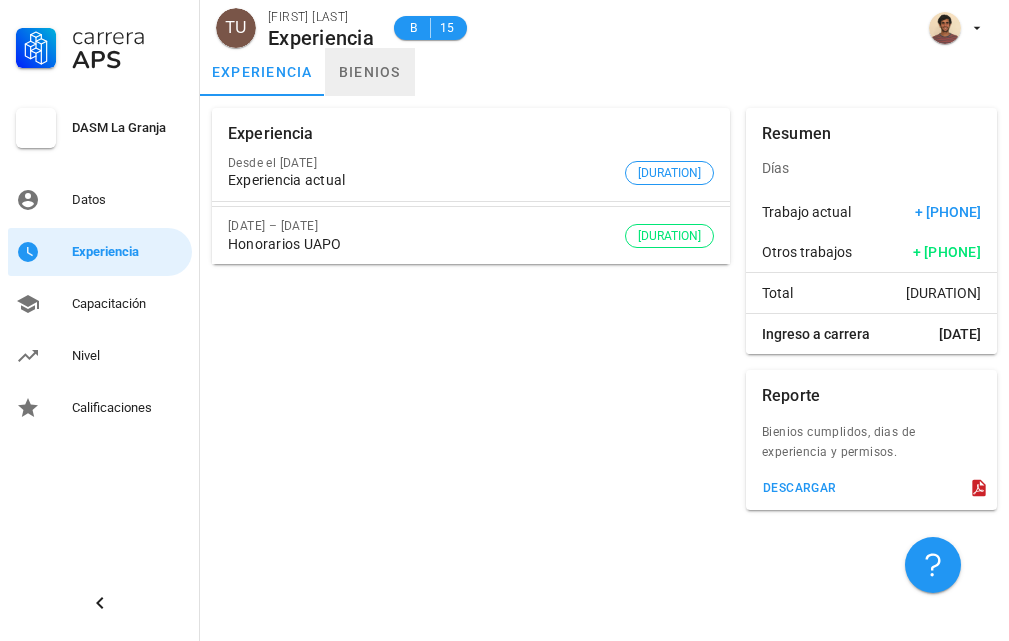 click on "bienios" at bounding box center (370, 72) 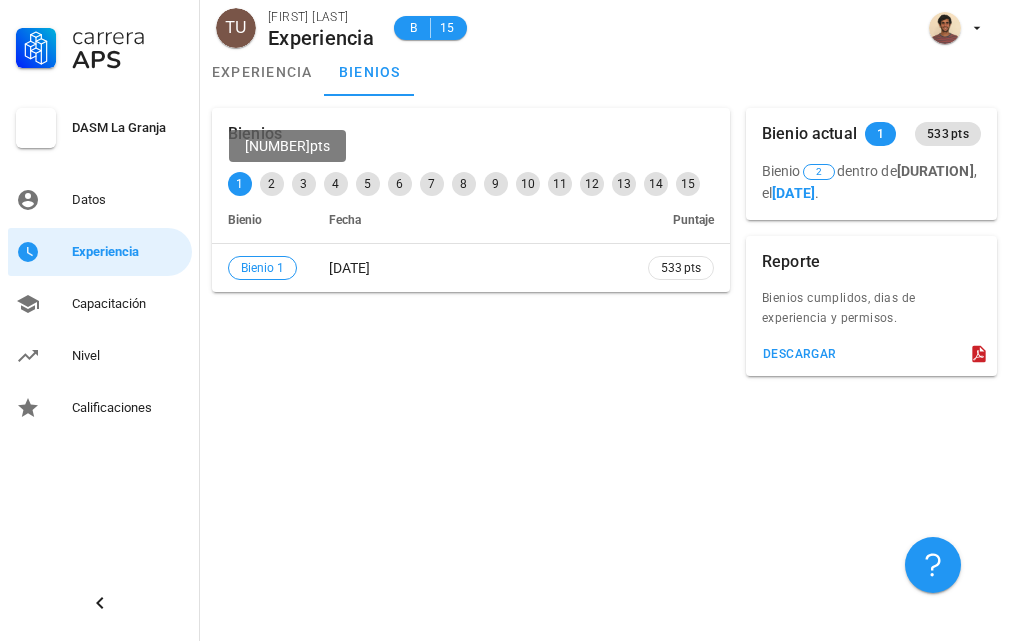 click on "2" at bounding box center (272, 184) 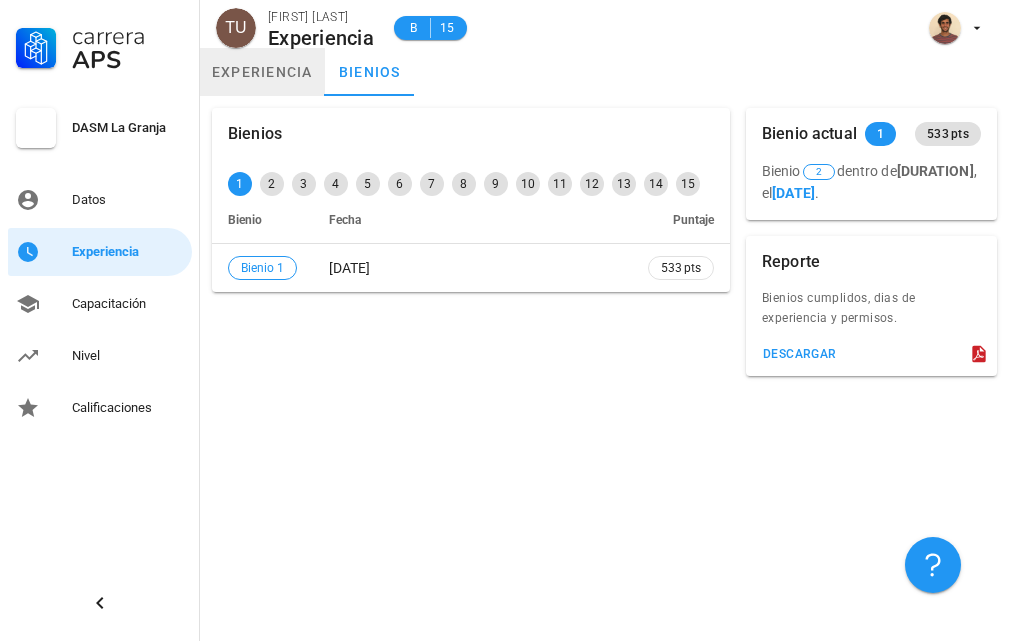 click on "experiencia" at bounding box center [262, 72] 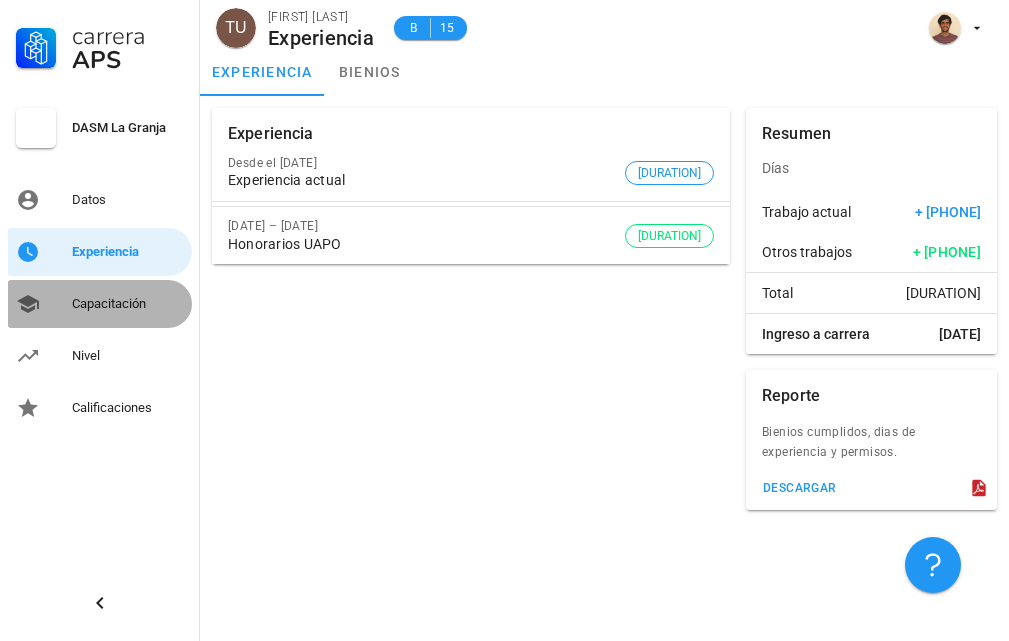 click on "Capacitación" at bounding box center [128, 304] 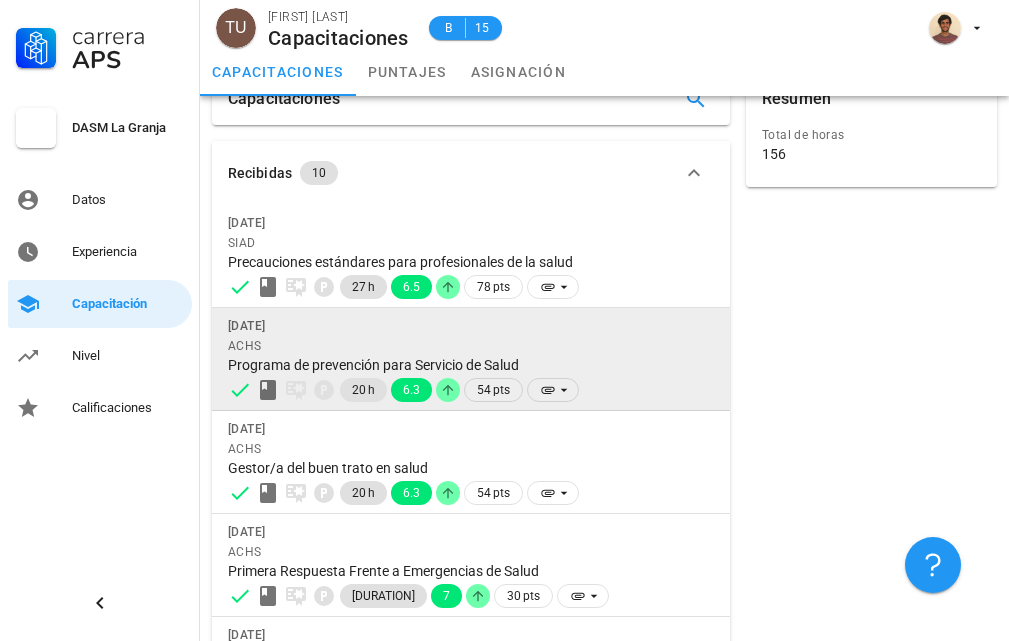 scroll, scrollTop: 0, scrollLeft: 0, axis: both 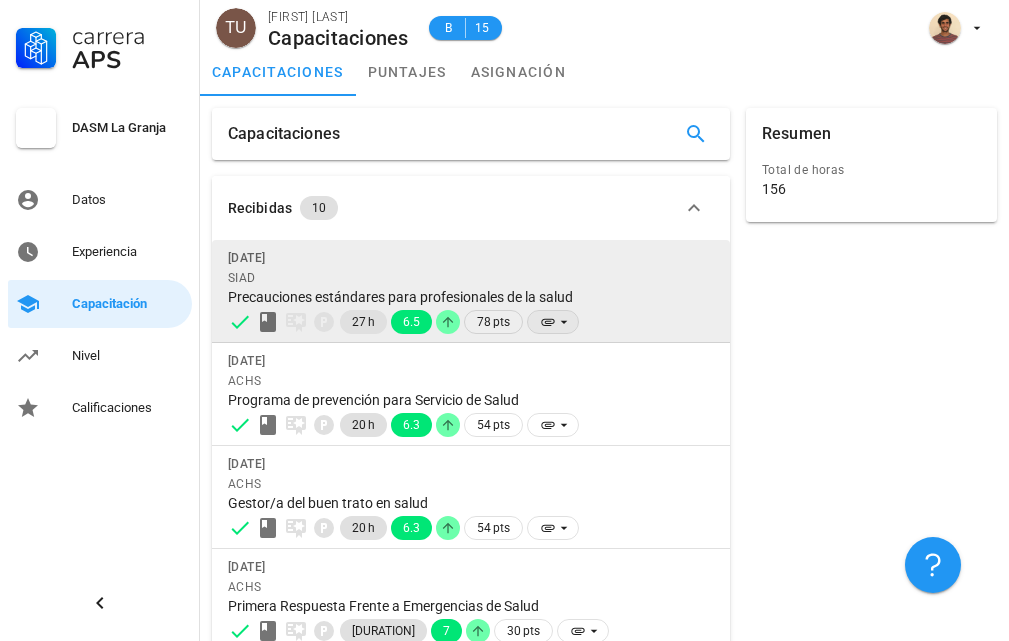 click at bounding box center (547, 322) 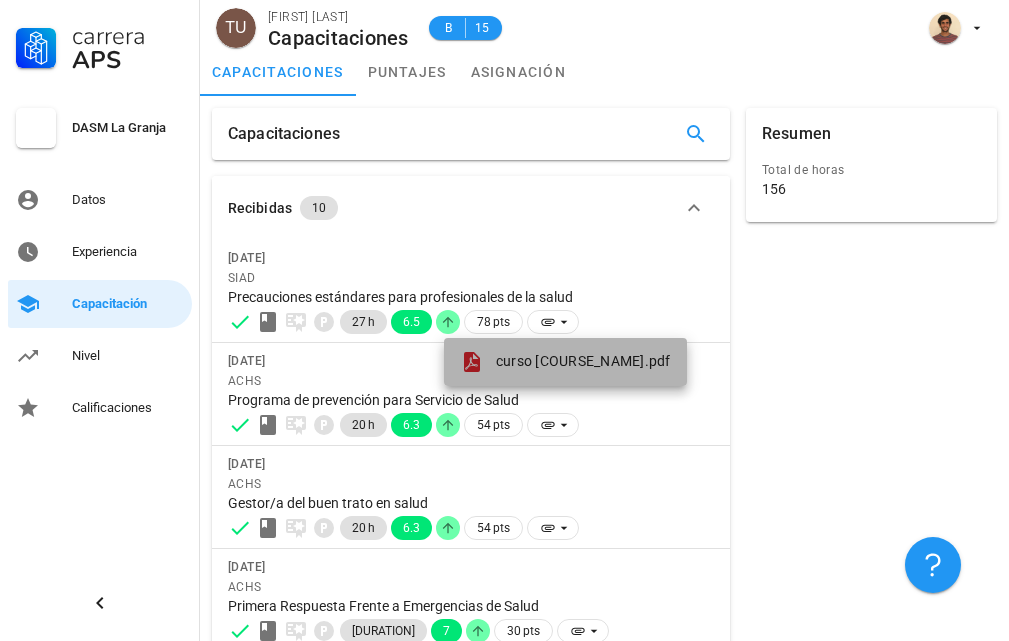 click on "curso [COURSE_NAME].pdf" at bounding box center (583, 361) 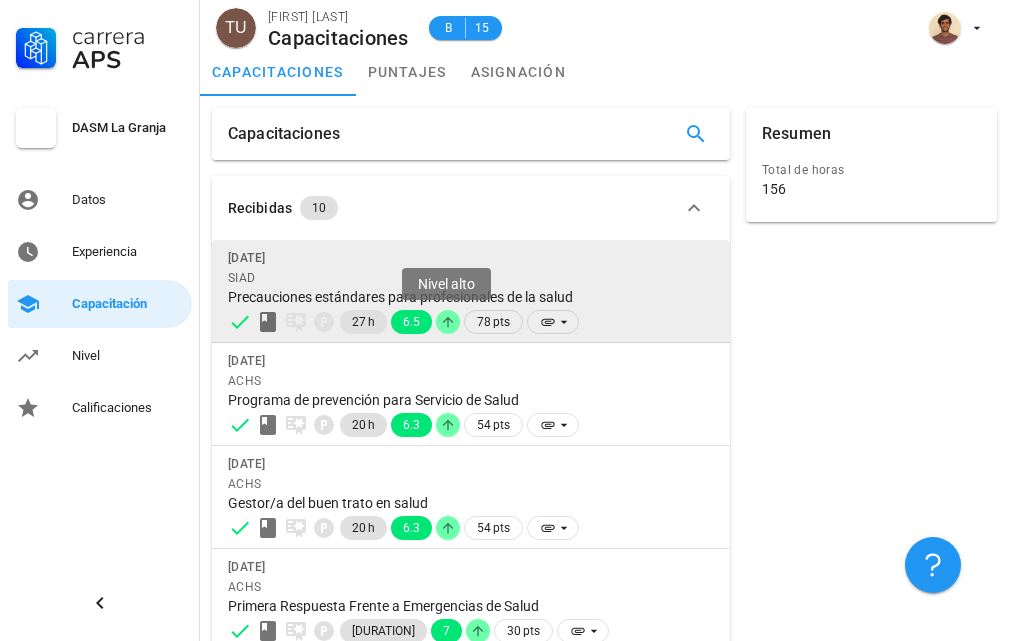 click at bounding box center (448, 322) 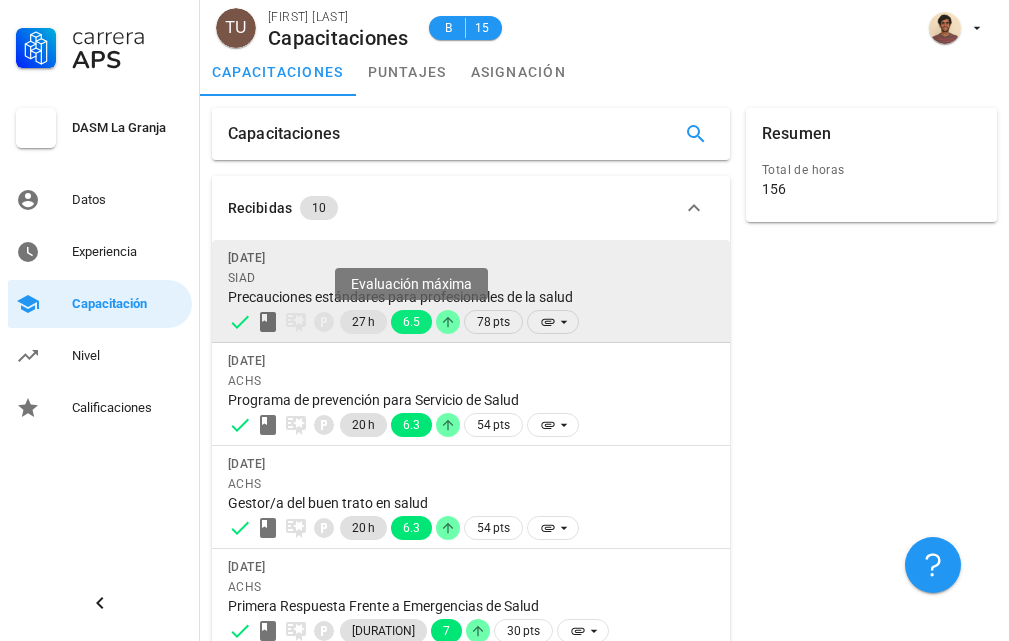 click on "6.5" at bounding box center (411, 322) 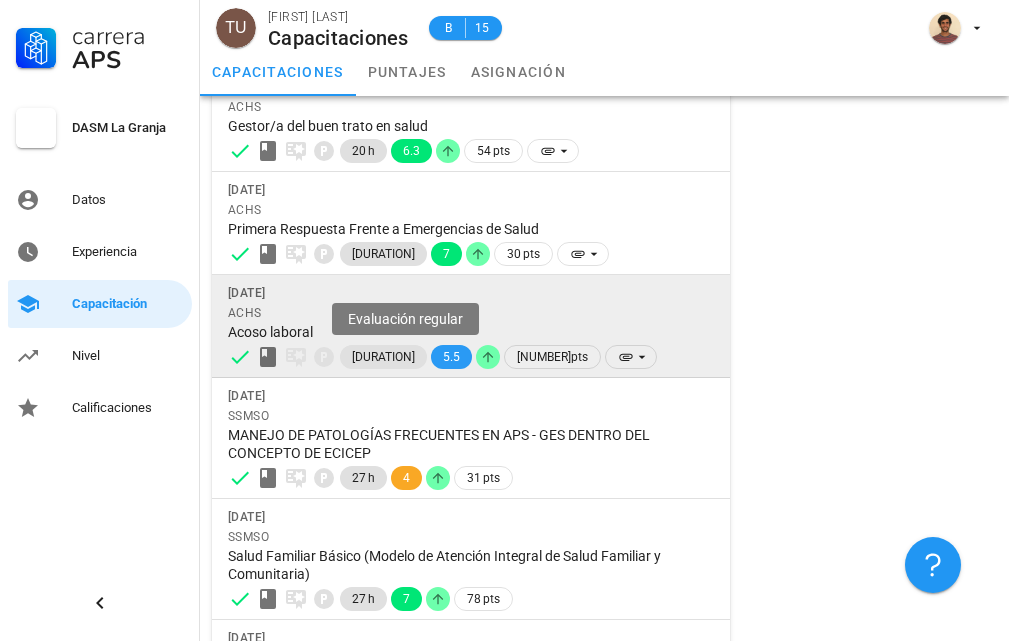 scroll, scrollTop: 176, scrollLeft: 0, axis: vertical 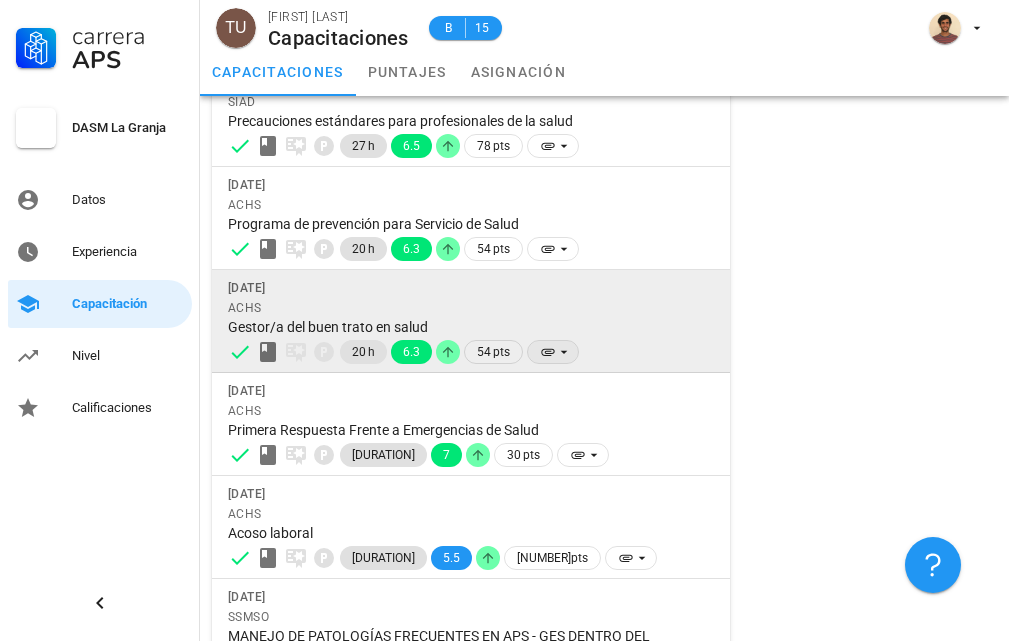 click at bounding box center [564, 146] 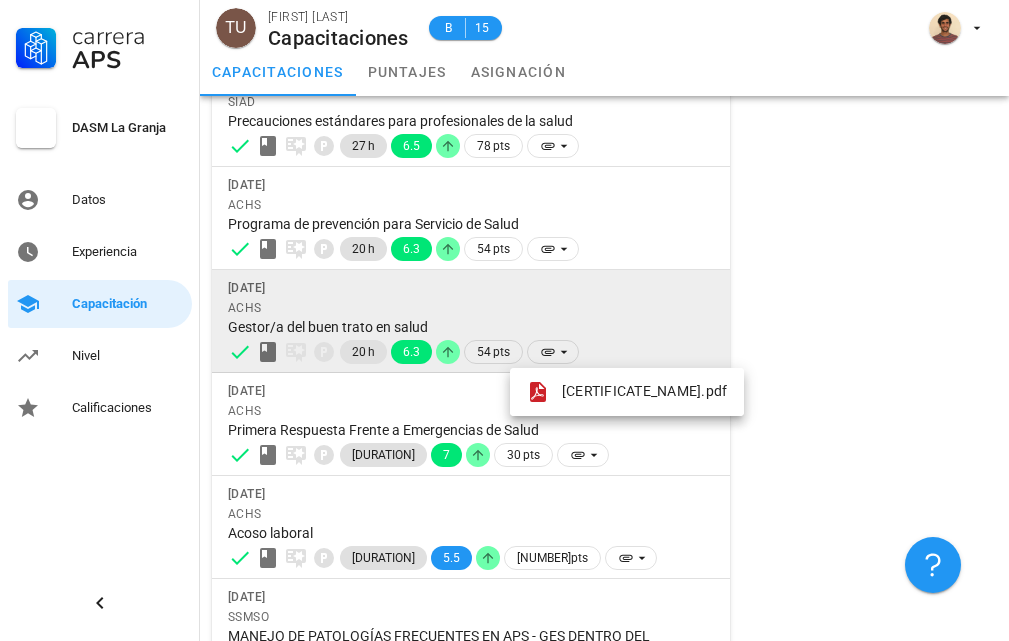 click on "ACHS" at bounding box center (471, 102) 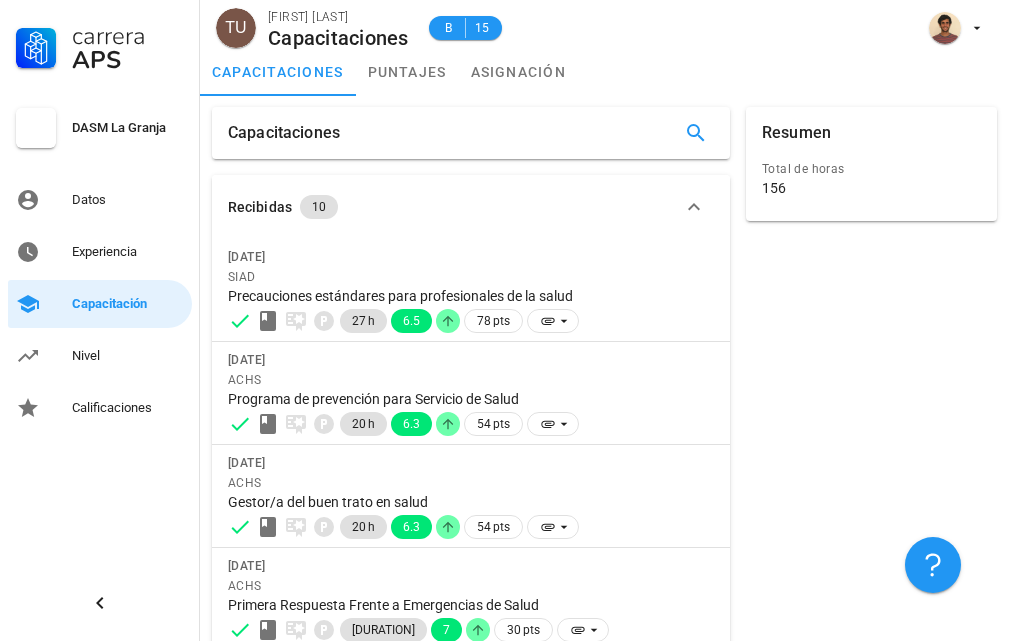 scroll, scrollTop: 0, scrollLeft: 0, axis: both 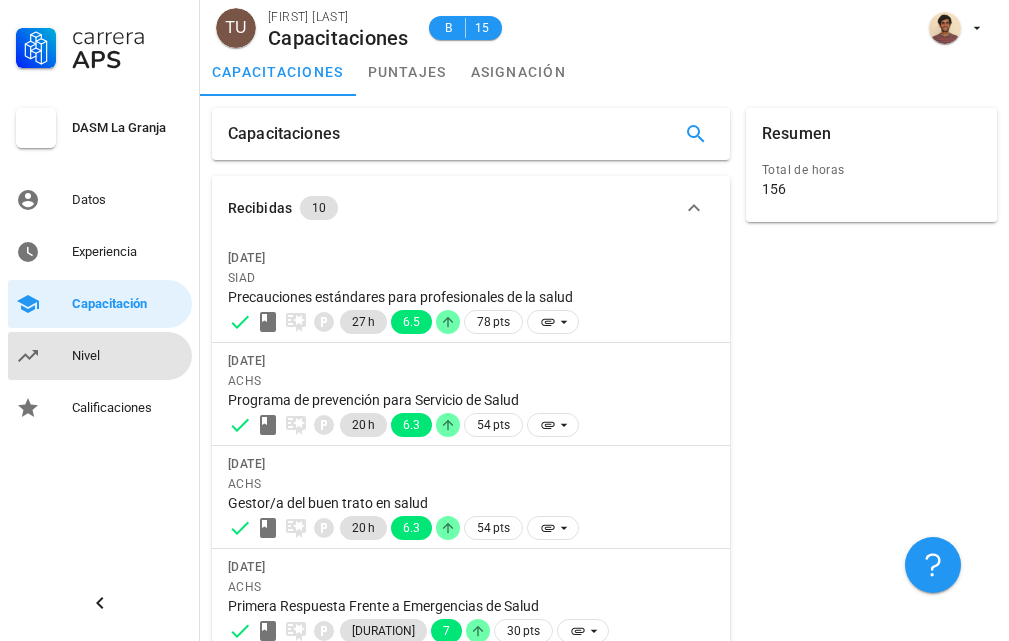 click on "Nivel" at bounding box center [128, 356] 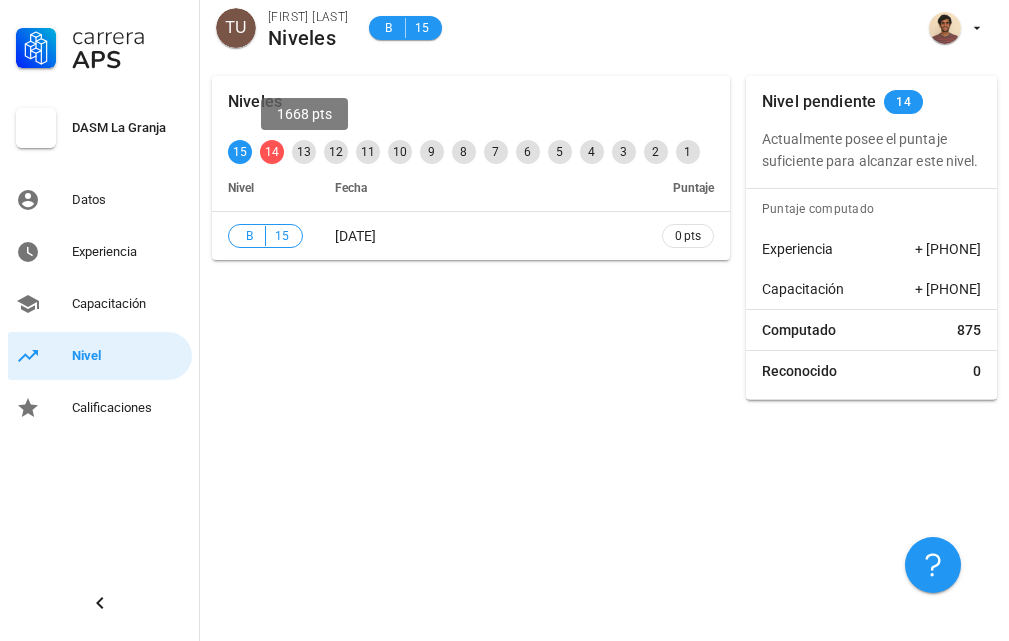 click on "13" at bounding box center (304, 152) 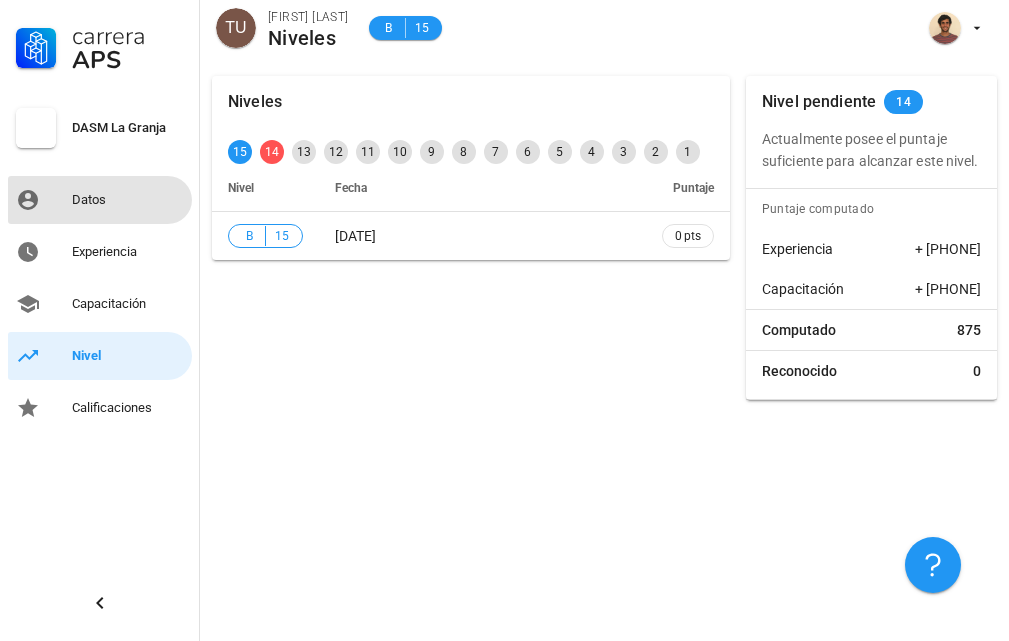 click on "Datos" at bounding box center (128, 200) 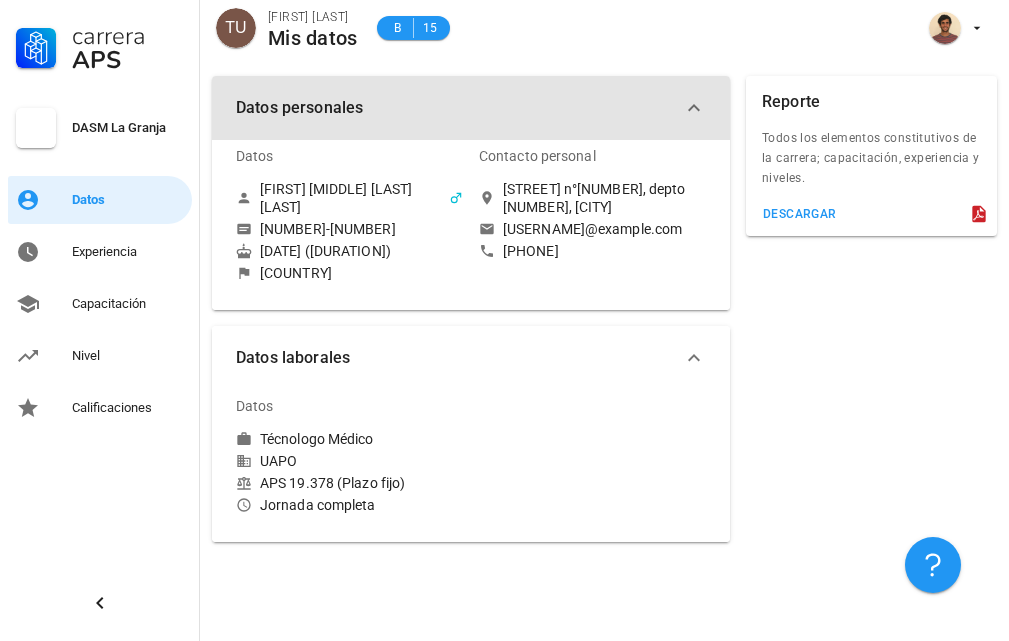 click at bounding box center [694, 108] 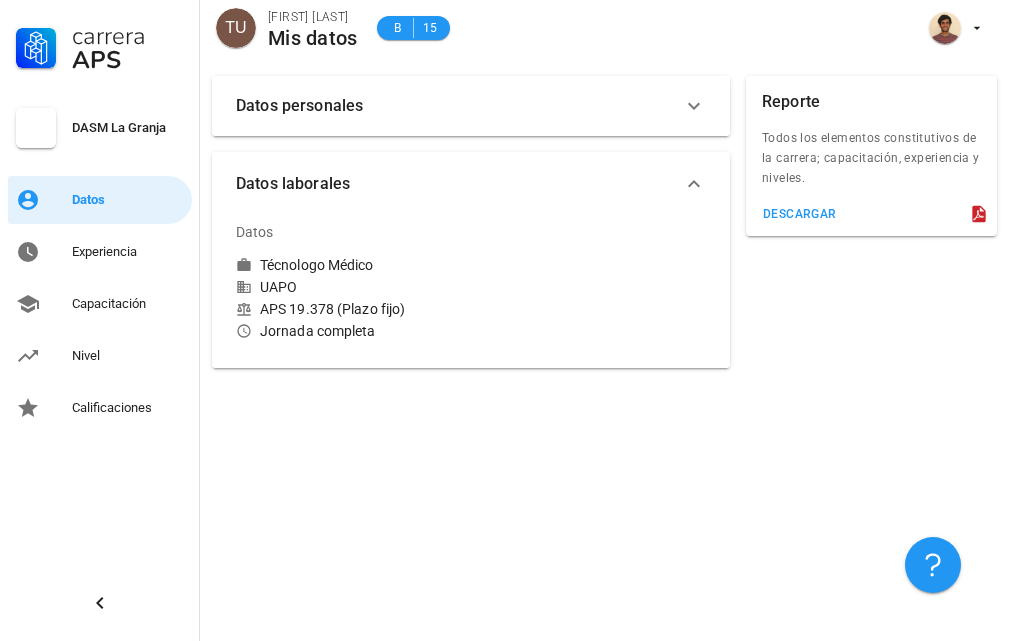 click at bounding box center [694, 106] 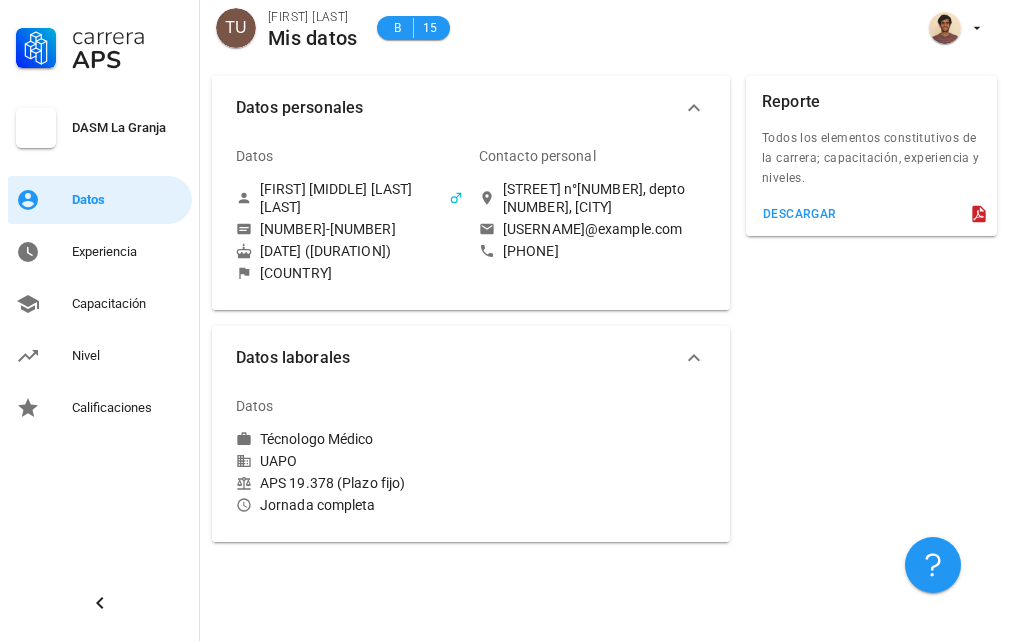 click on "[STREET] n°[NUMBER], depto [NUMBER], [CITY]" at bounding box center [604, 198] 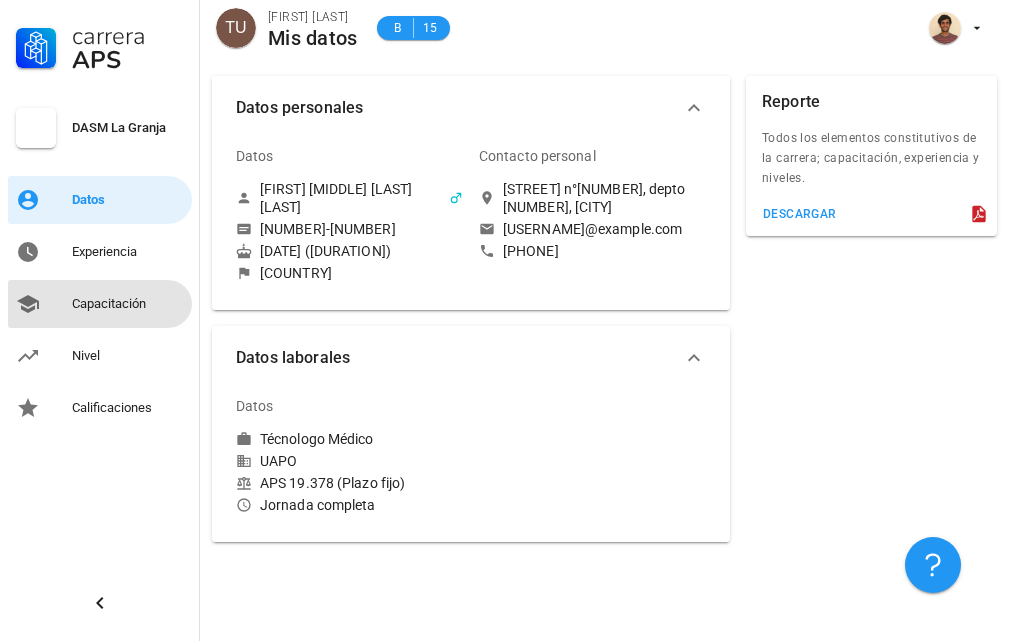 click on "Capacitación" at bounding box center [128, 304] 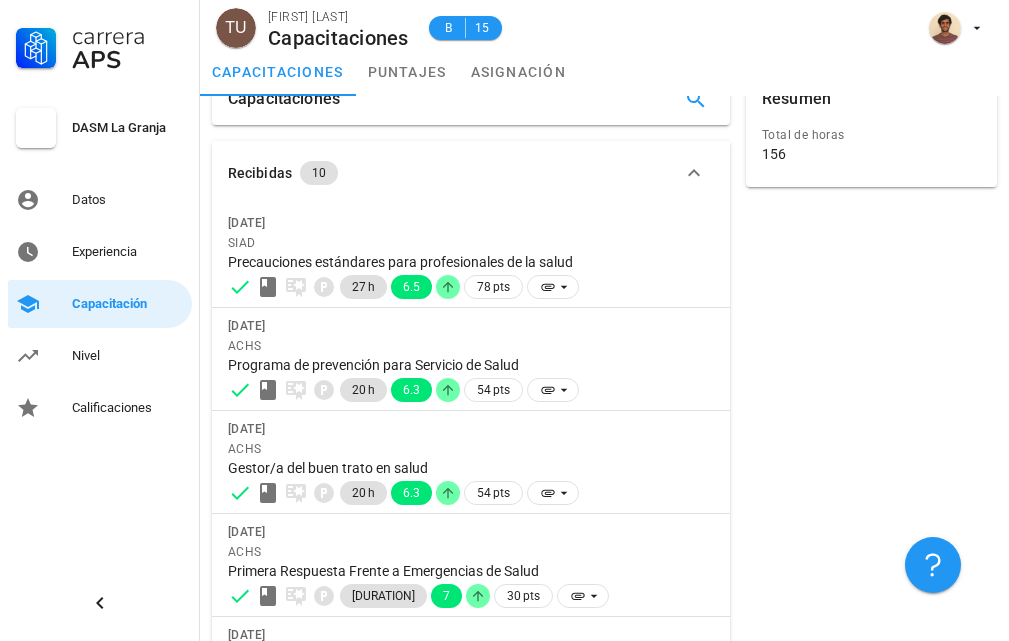 scroll, scrollTop: 0, scrollLeft: 0, axis: both 